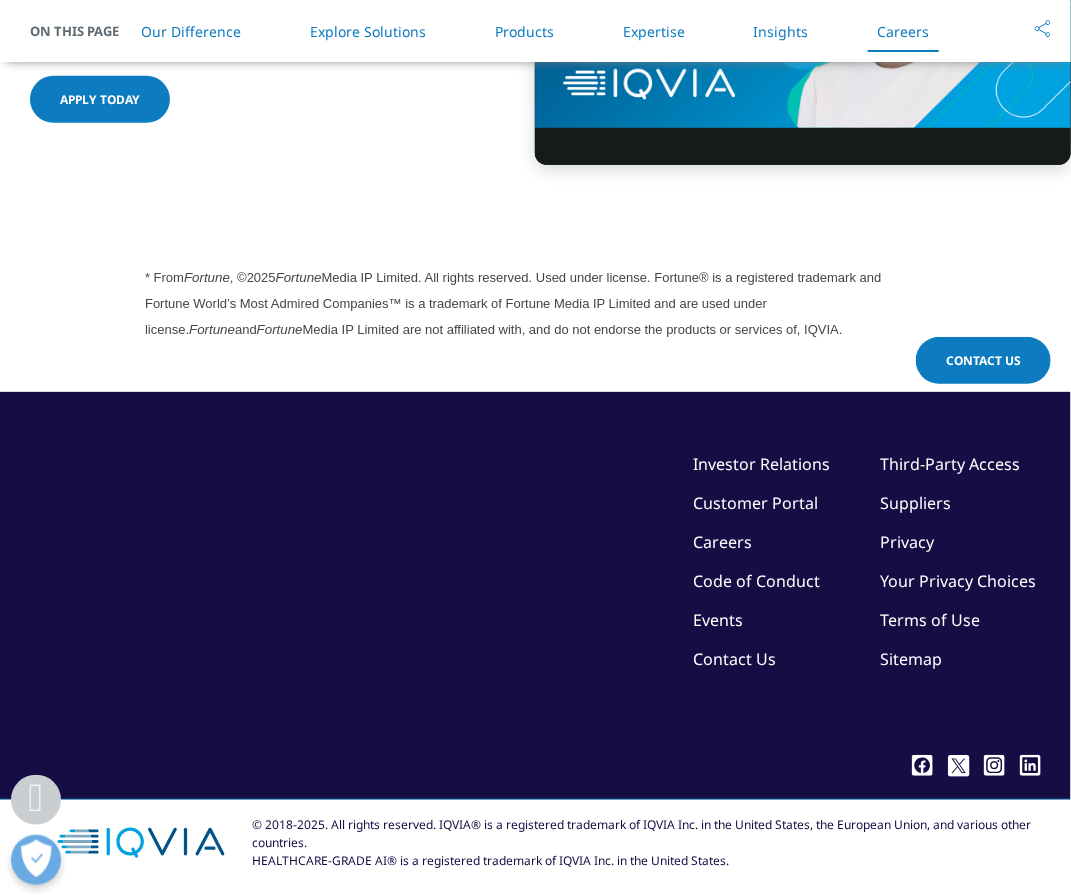 scroll, scrollTop: 5398, scrollLeft: 0, axis: vertical 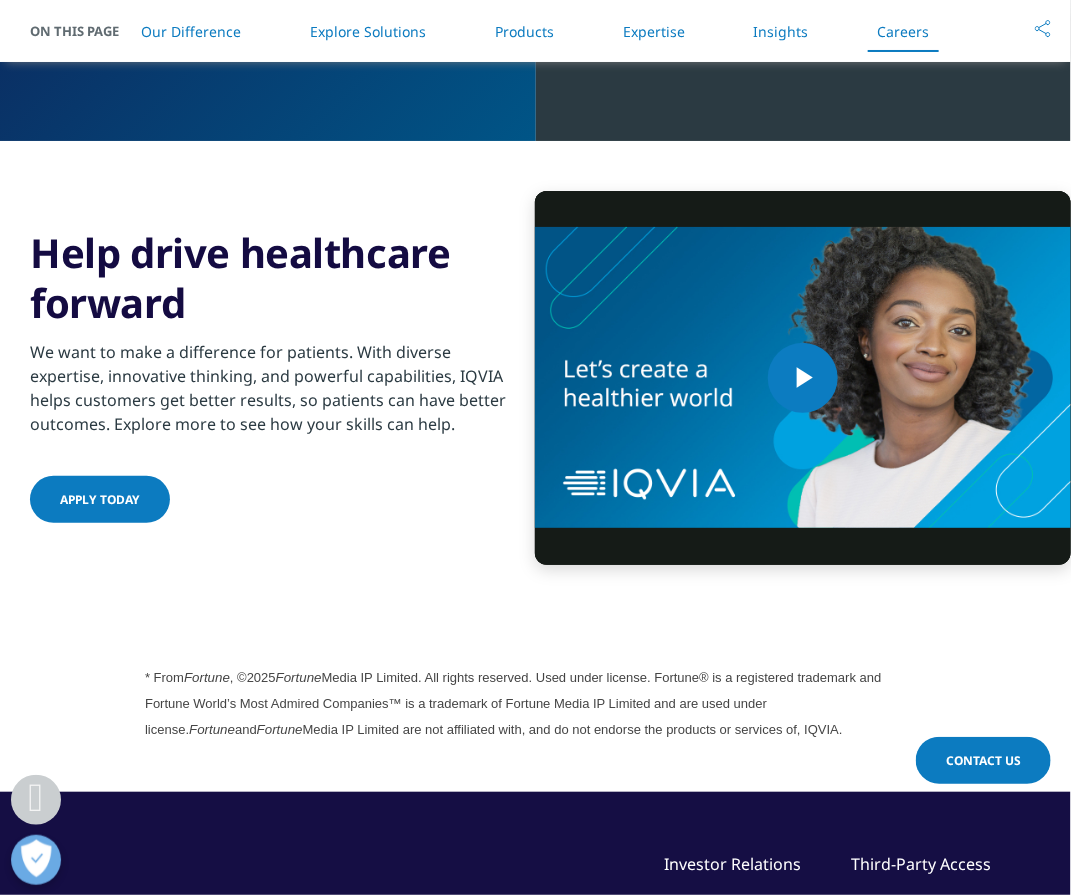 click on "Expertise" at bounding box center (654, 31) 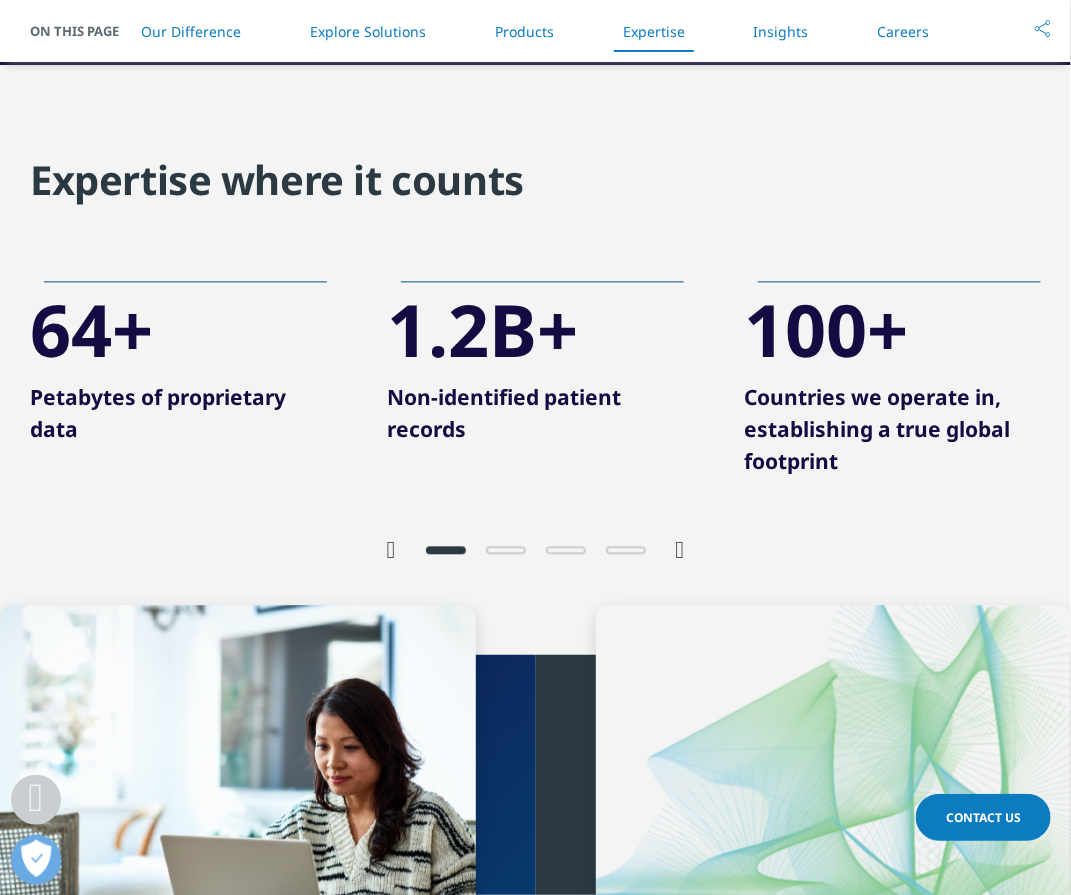click on "Insights" at bounding box center (781, 31) 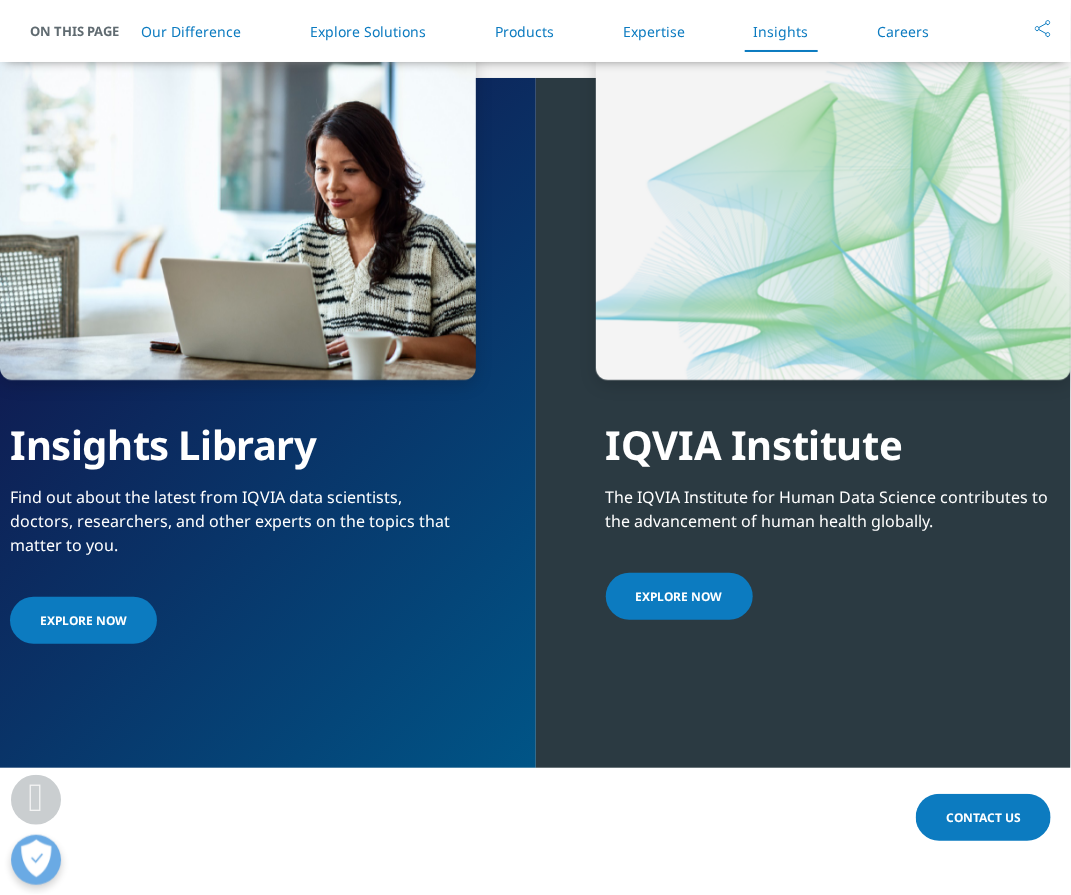scroll, scrollTop: 4383, scrollLeft: 0, axis: vertical 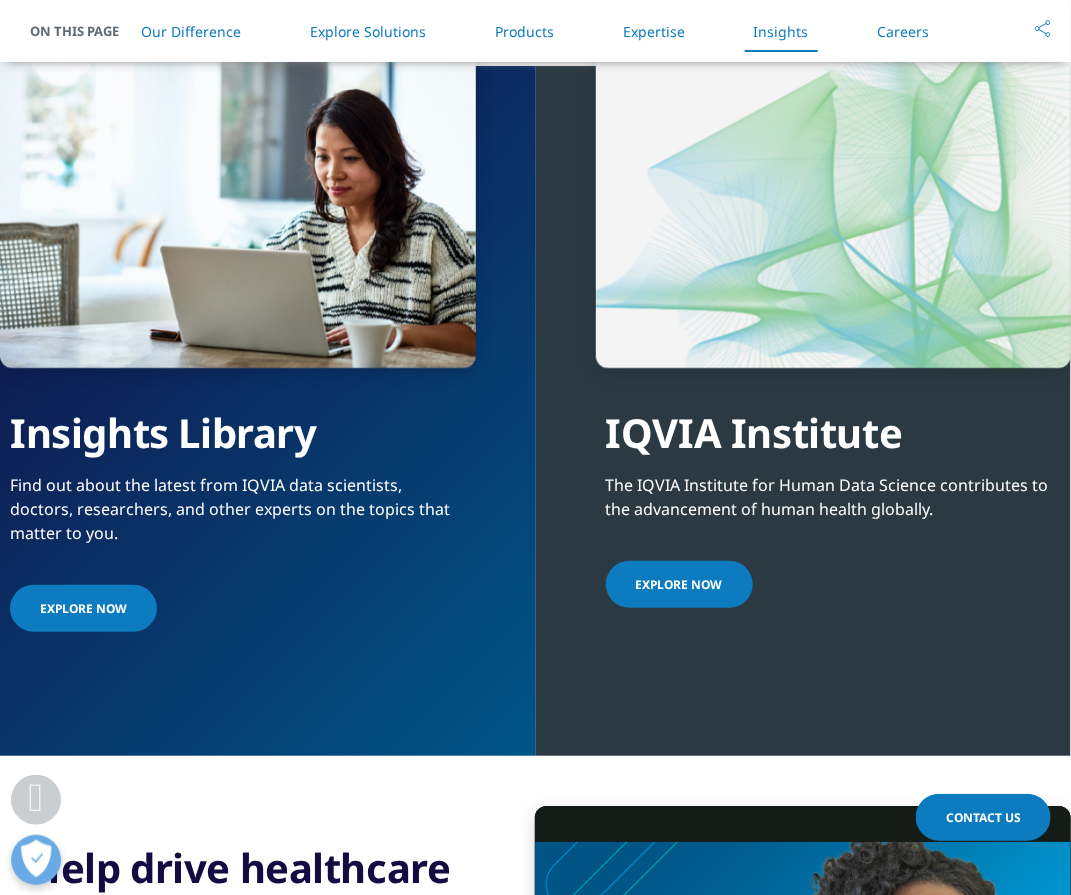 click on "Products" at bounding box center (524, 31) 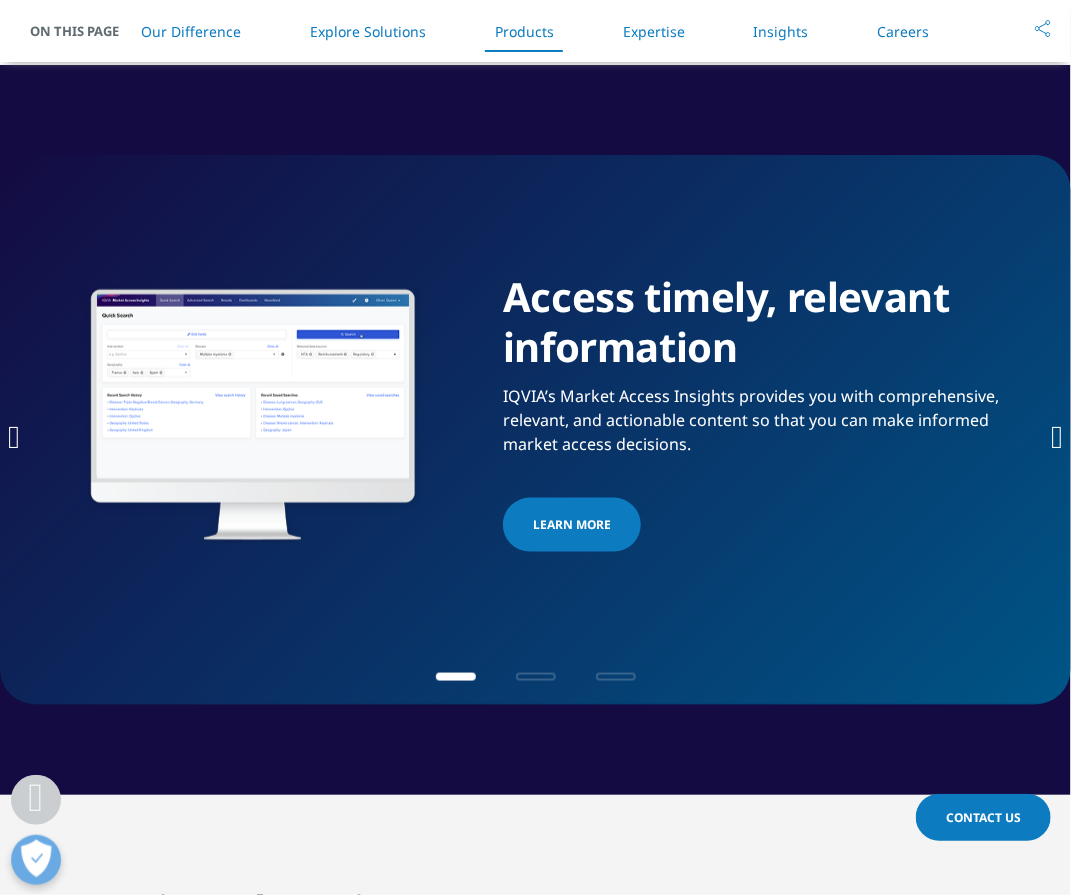 click on "Explore Solutions" at bounding box center [368, 31] 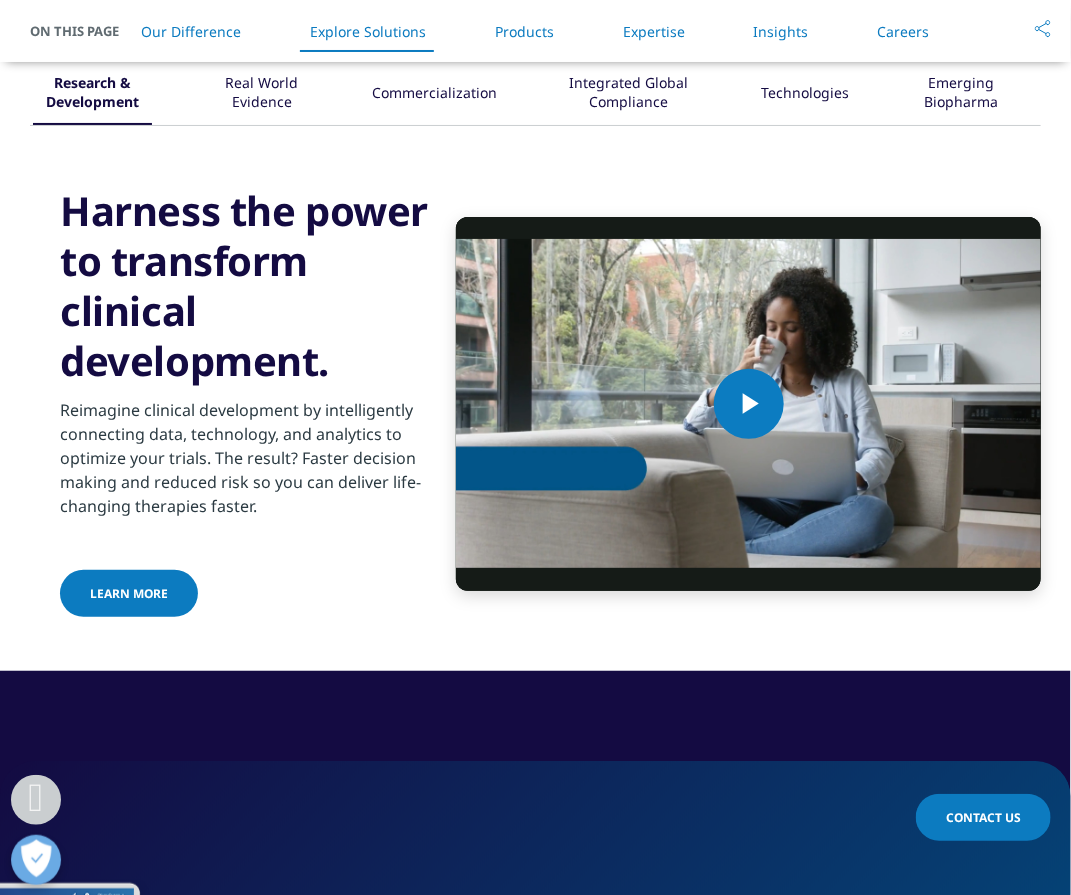 click on "Our Difference" at bounding box center [191, 31] 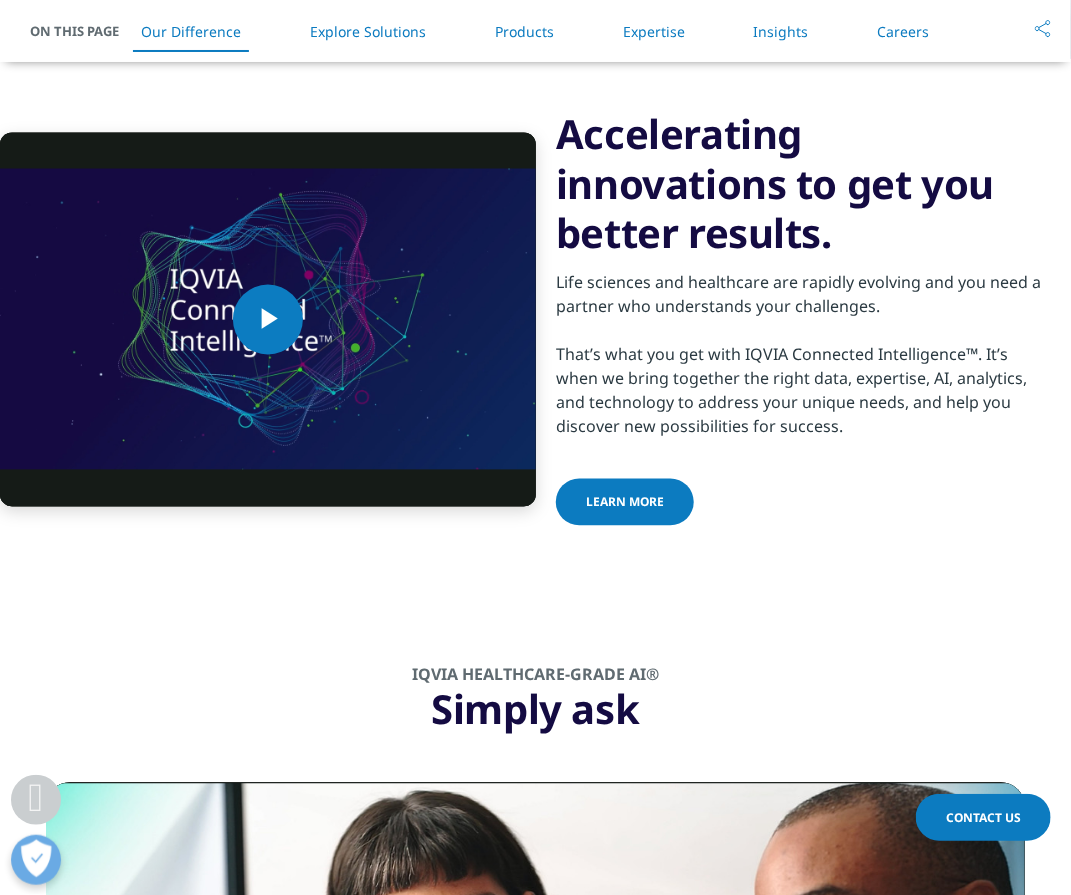 scroll, scrollTop: 1042, scrollLeft: 0, axis: vertical 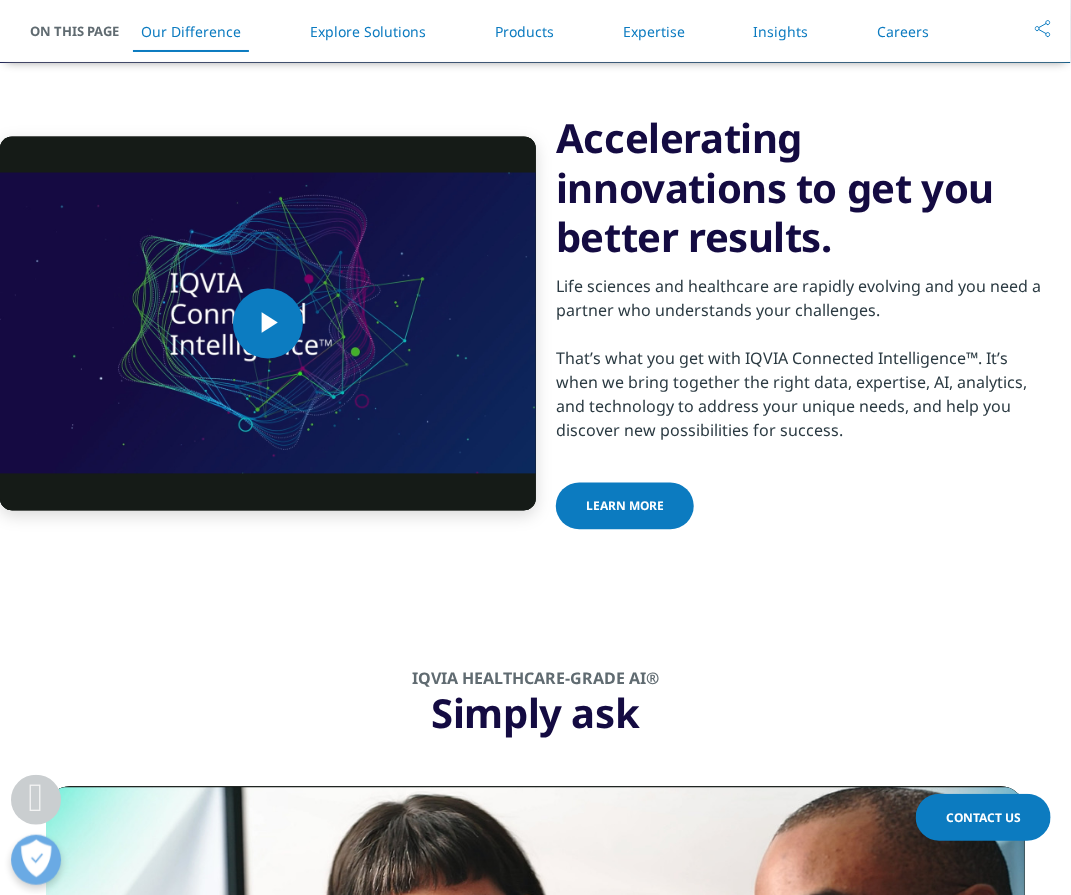 drag, startPoint x: 1070, startPoint y: 186, endPoint x: 1064, endPoint y: 79, distance: 107.16809 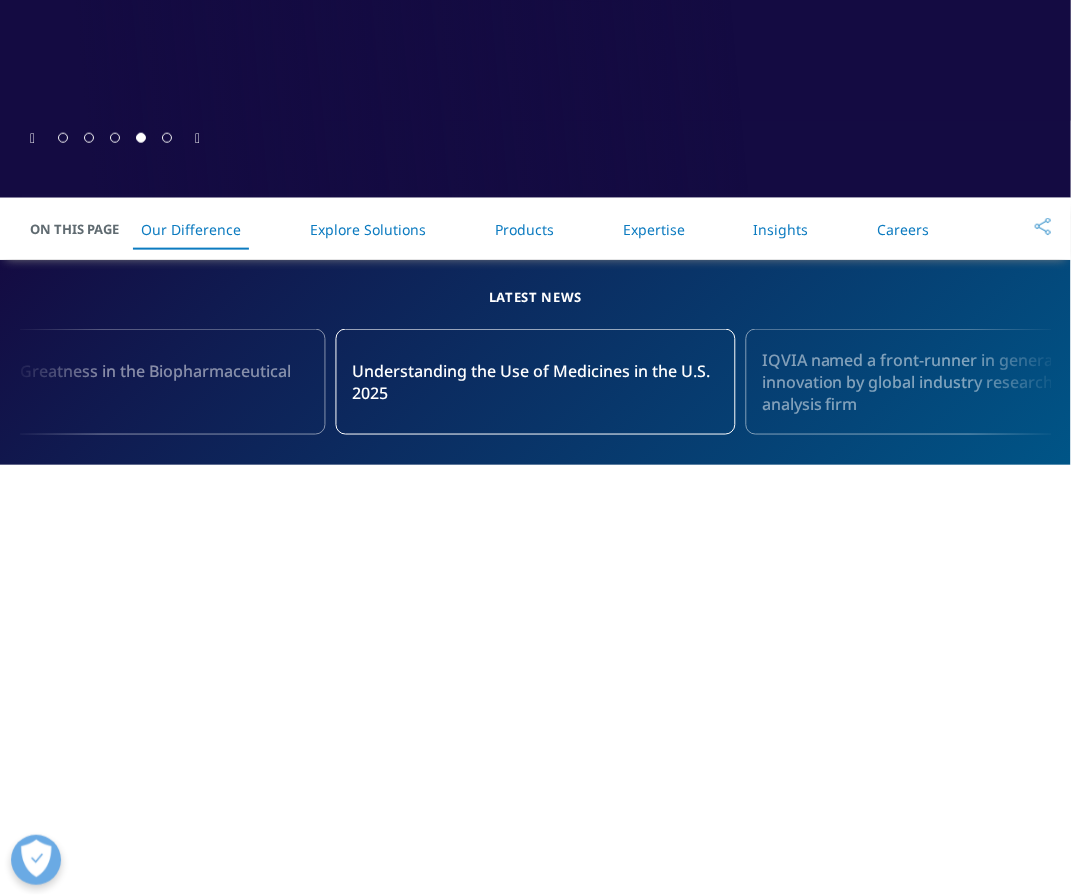 scroll, scrollTop: 0, scrollLeft: 0, axis: both 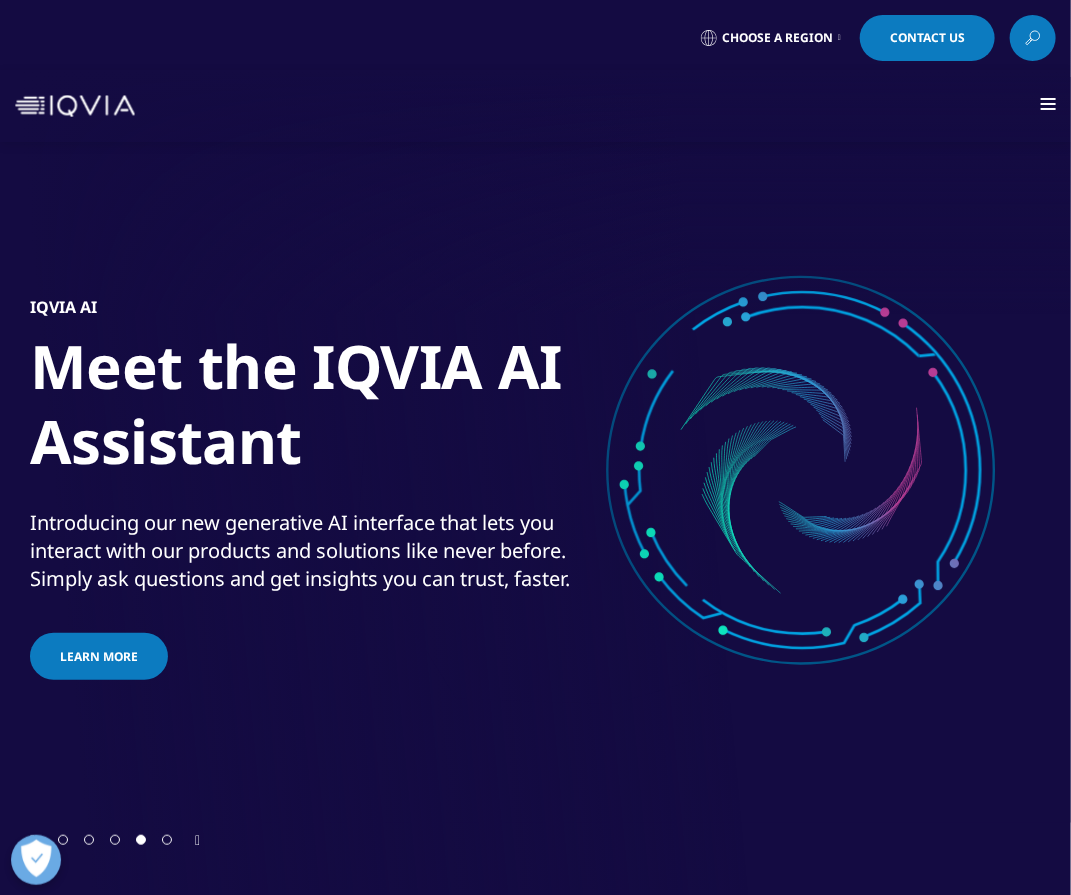 click on "Solutions
quick find a capability
Clear Search Loading
SOLUTIONS
Research & Development" at bounding box center [535, 106] 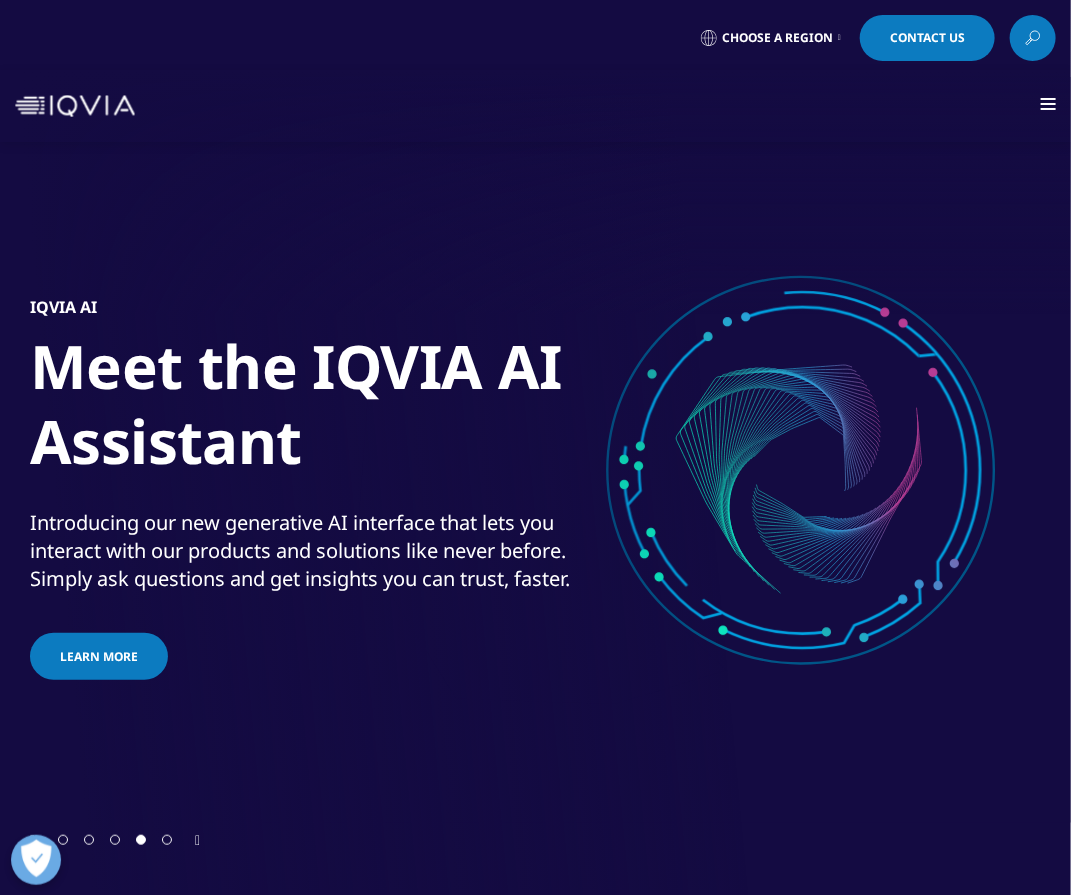 click on "Solutions
quick find a capability
Clear Search Loading
SOLUTIONS
Research & Development" at bounding box center (535, 106) 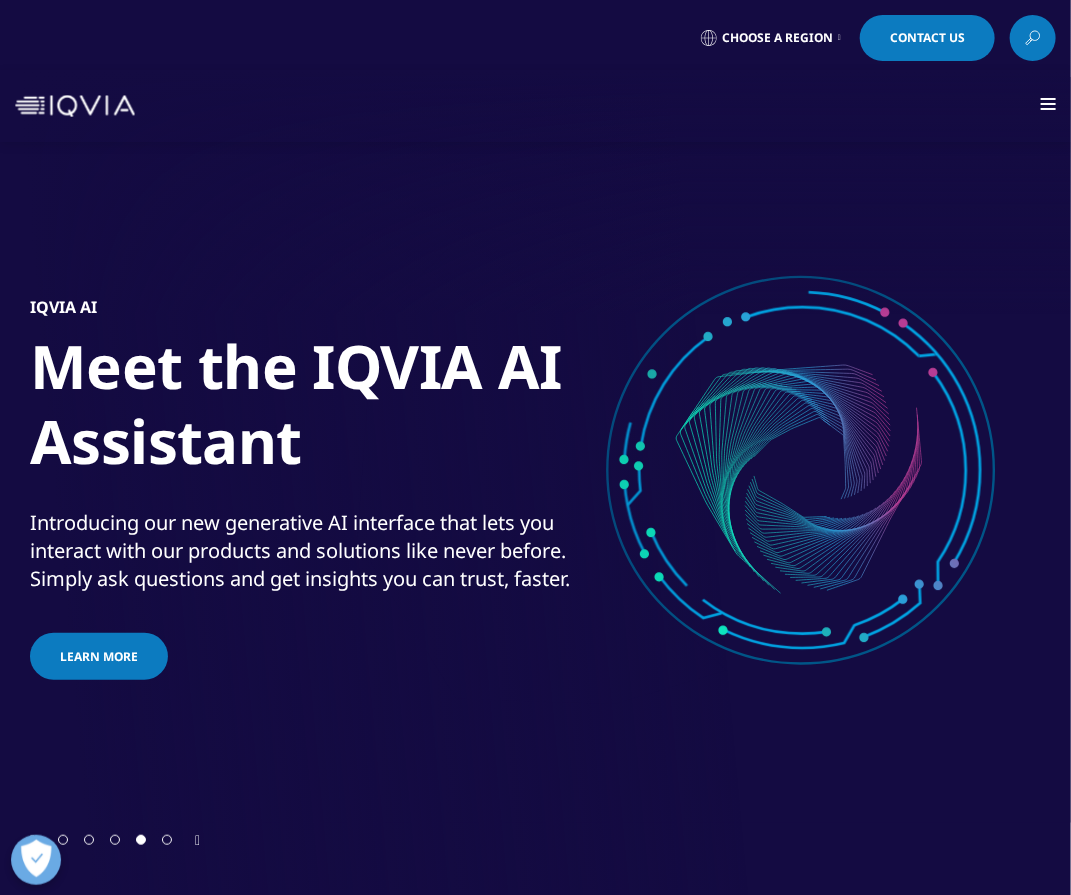click at bounding box center (1048, 99) 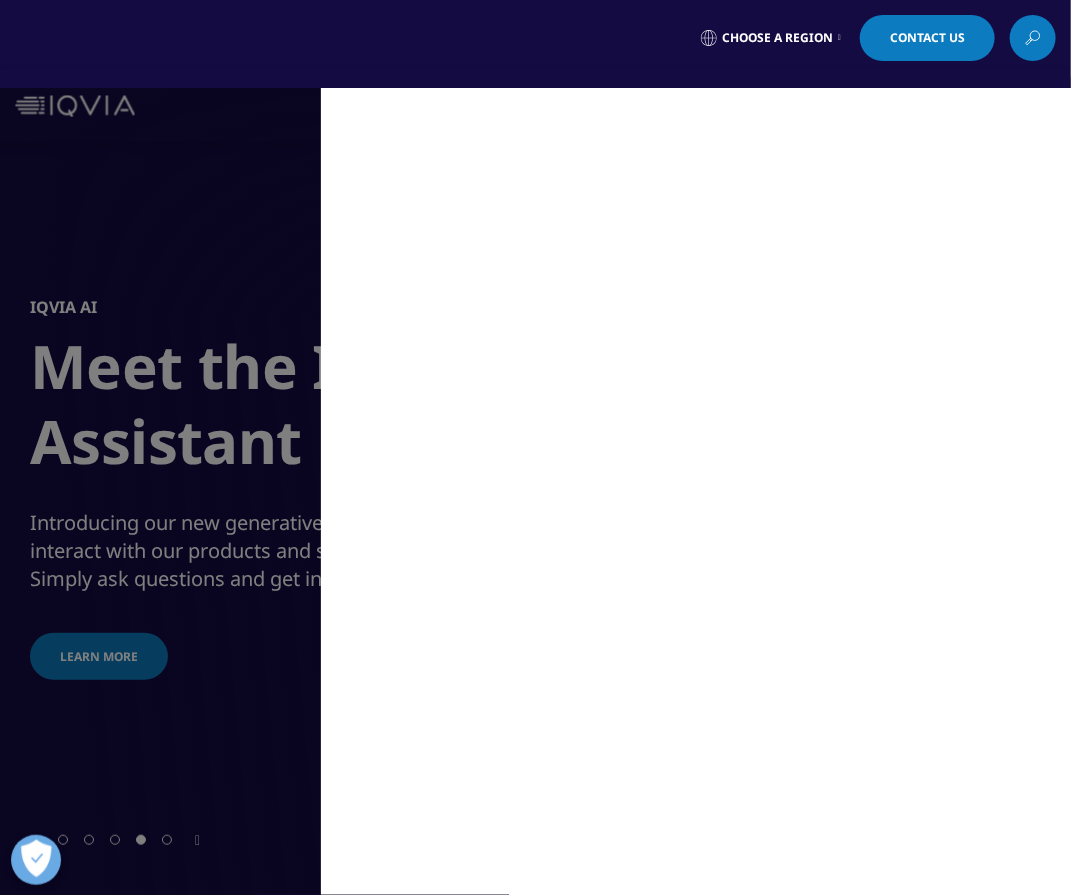 click on "MAIN / Solutions
Solutions /
SOLUTIONS
Research & Development
Real World Evidence
Commercialization" at bounding box center (696, 491) 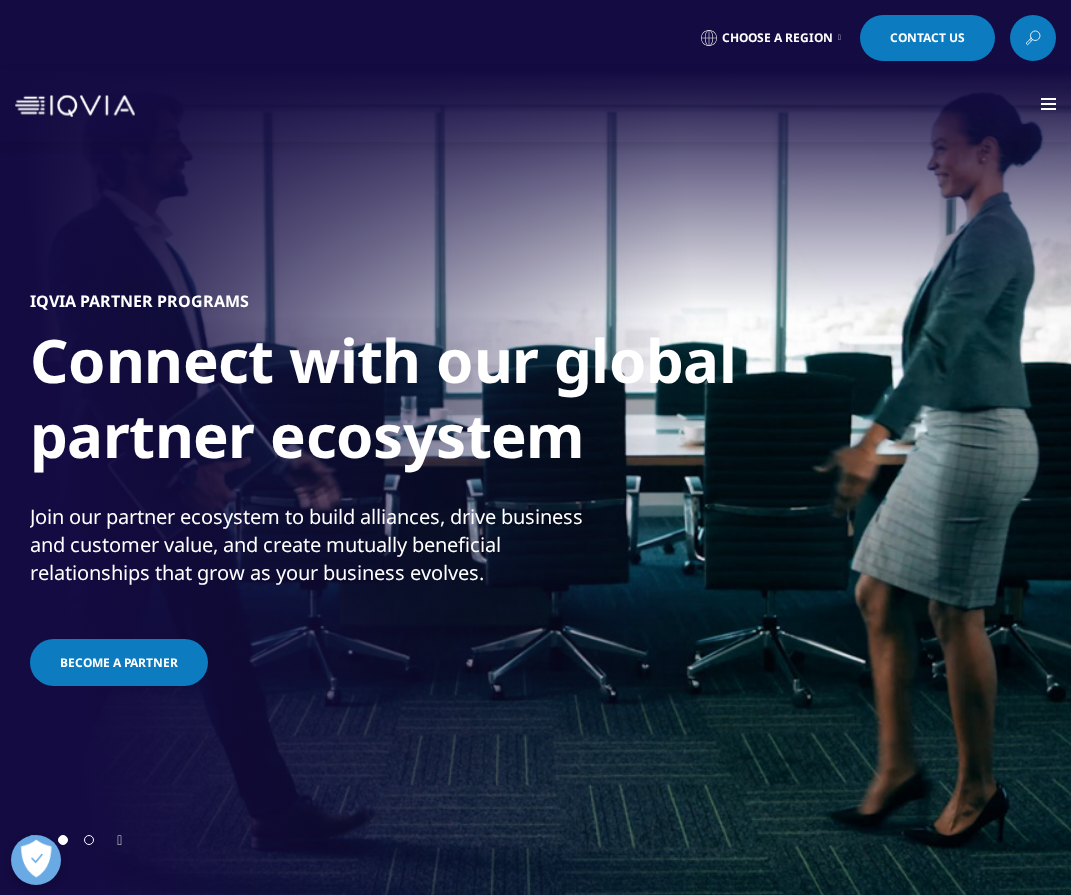 scroll, scrollTop: 0, scrollLeft: 0, axis: both 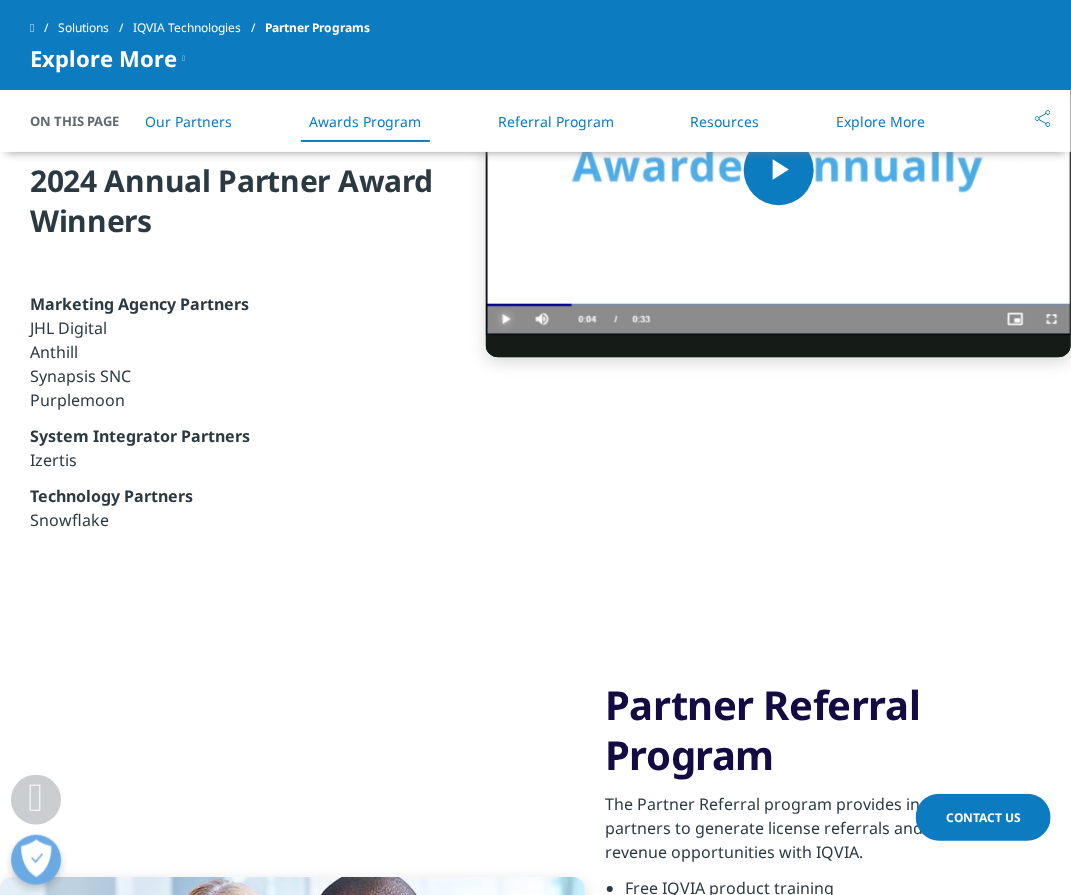 click on "Resources" at bounding box center [725, 121] 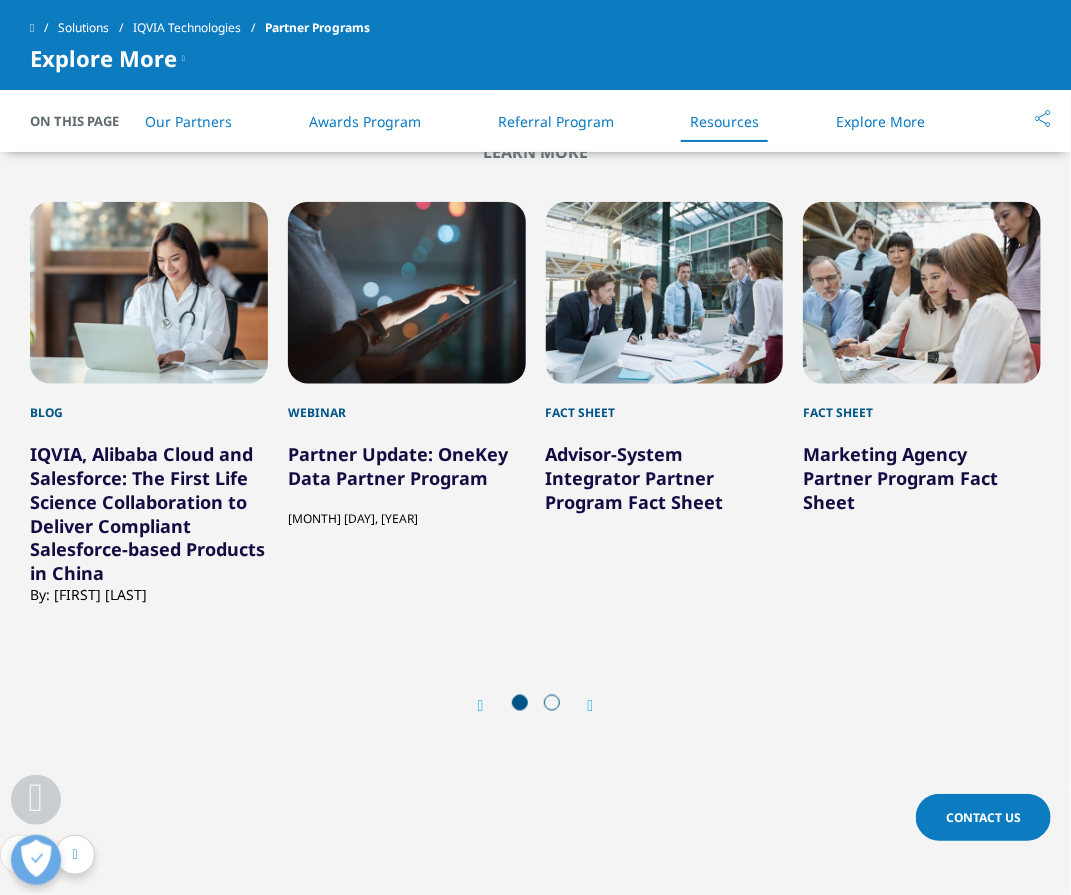 click on "Explore More" at bounding box center (880, 121) 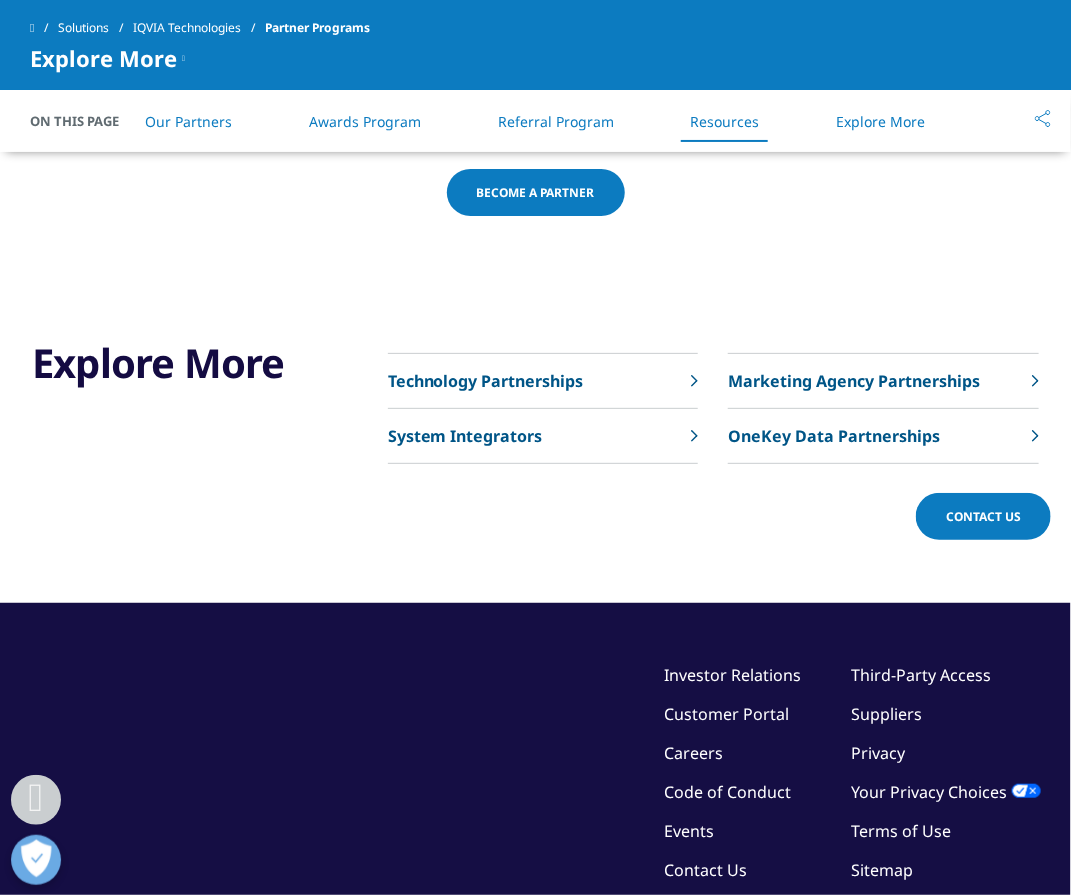 scroll, scrollTop: 6956, scrollLeft: 0, axis: vertical 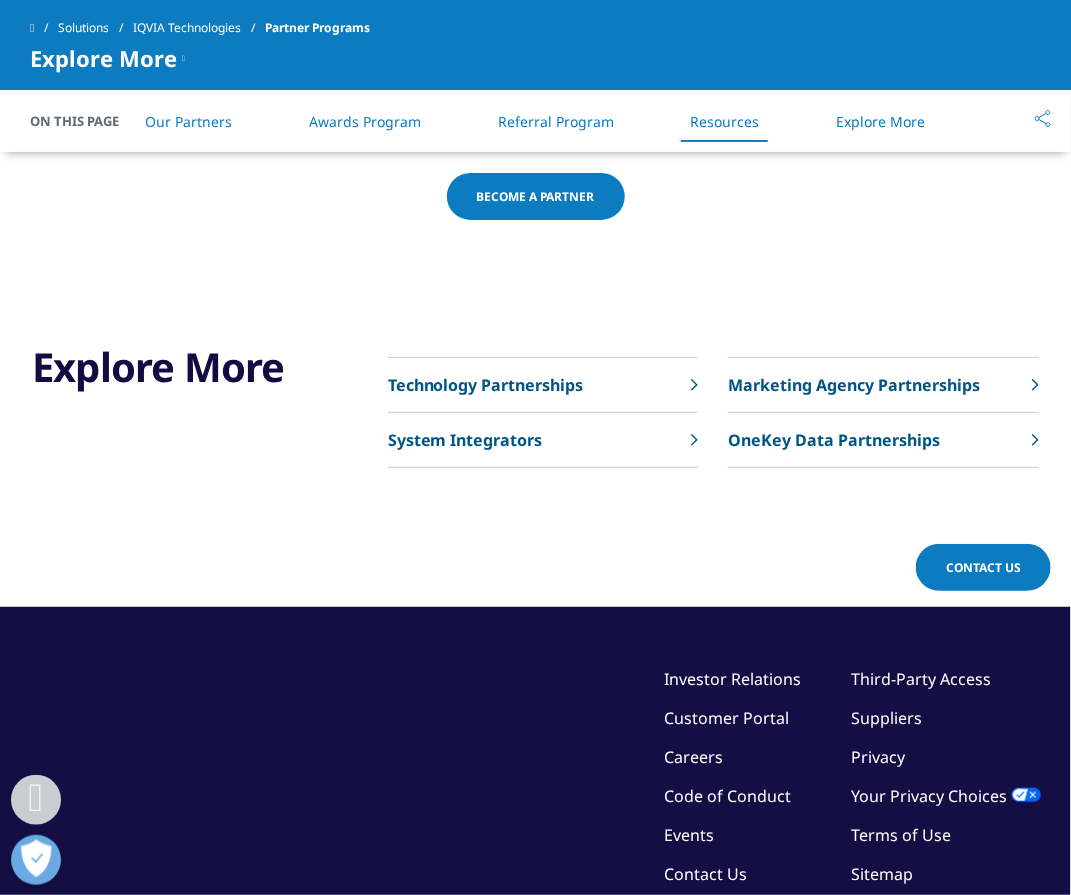 click on "System Integrators" at bounding box center [465, 440] 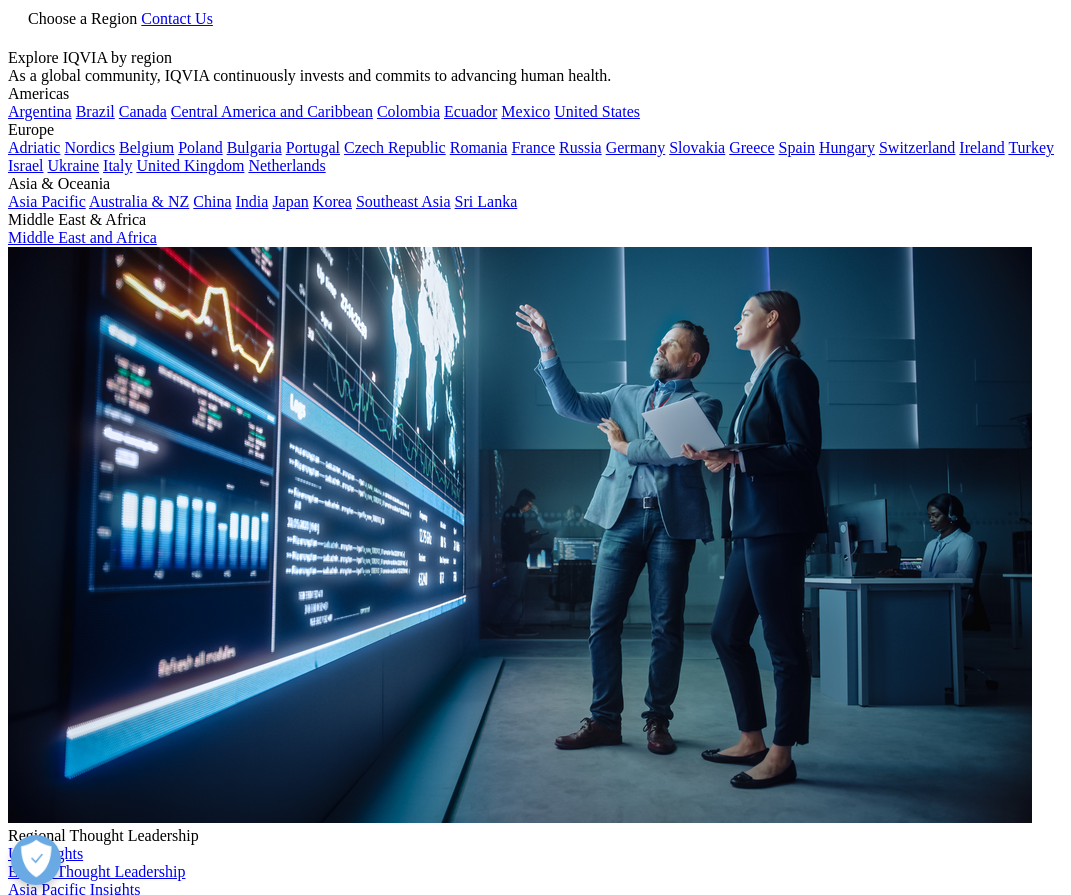 scroll, scrollTop: 0, scrollLeft: 0, axis: both 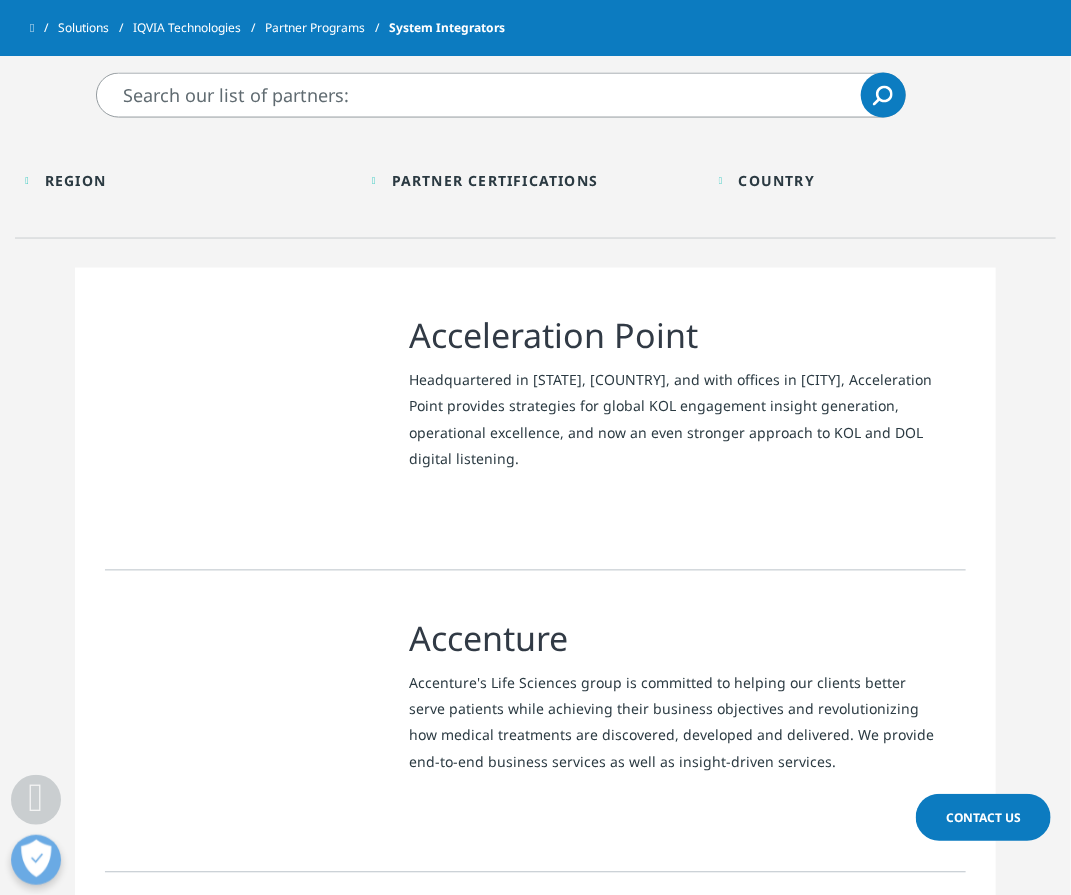 click on "Region" at bounding box center (75, 180) 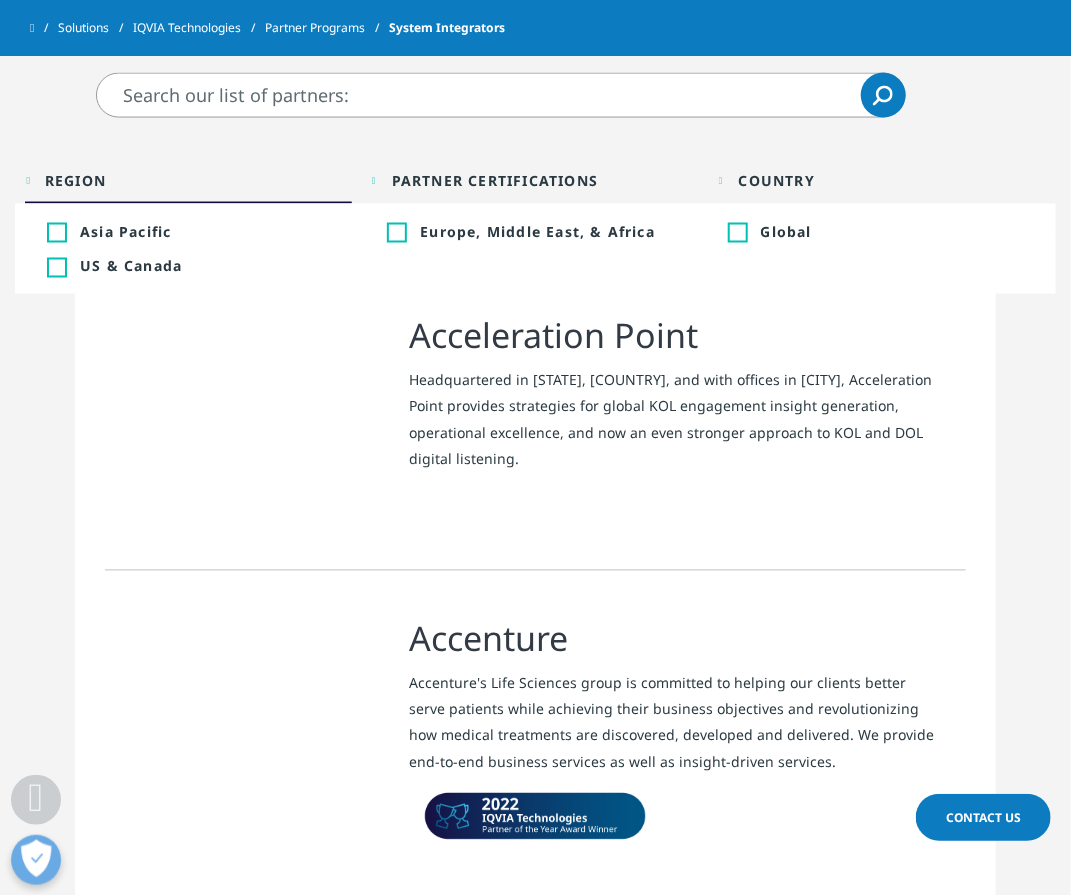 click on "Region" at bounding box center [75, 180] 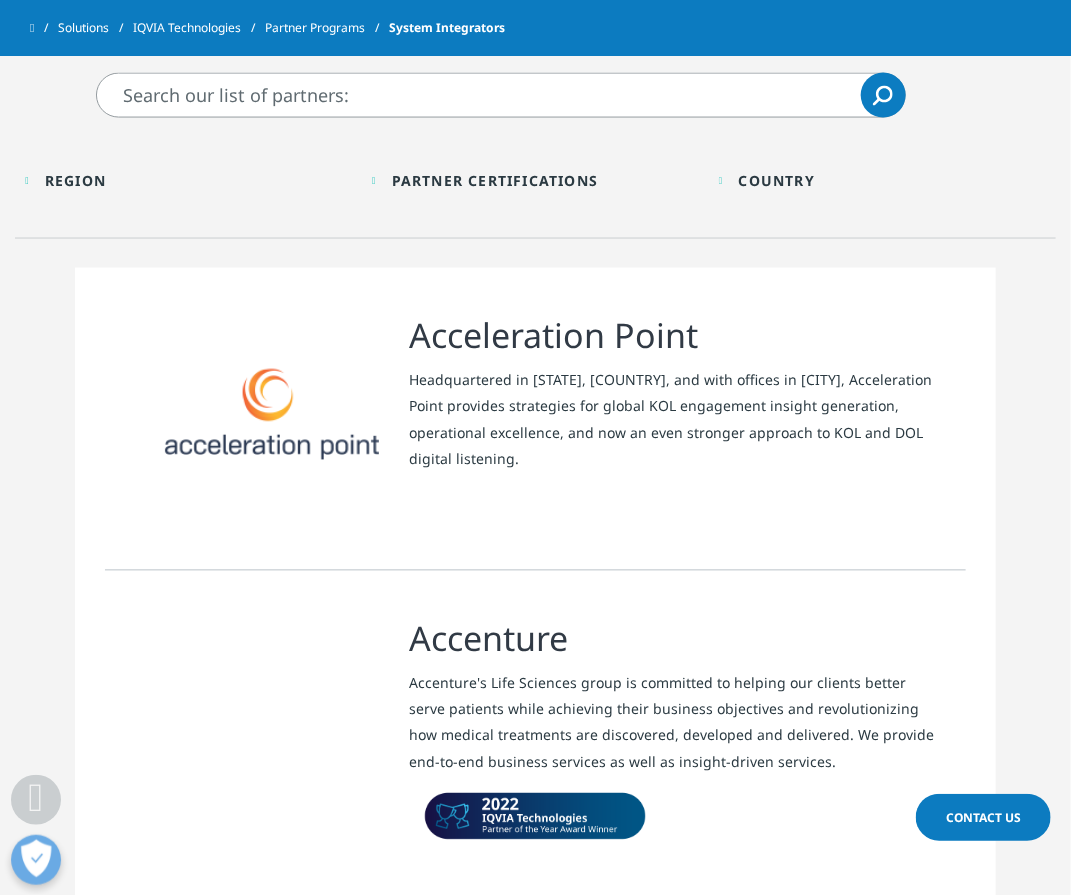 click on "Country" at bounding box center [777, 180] 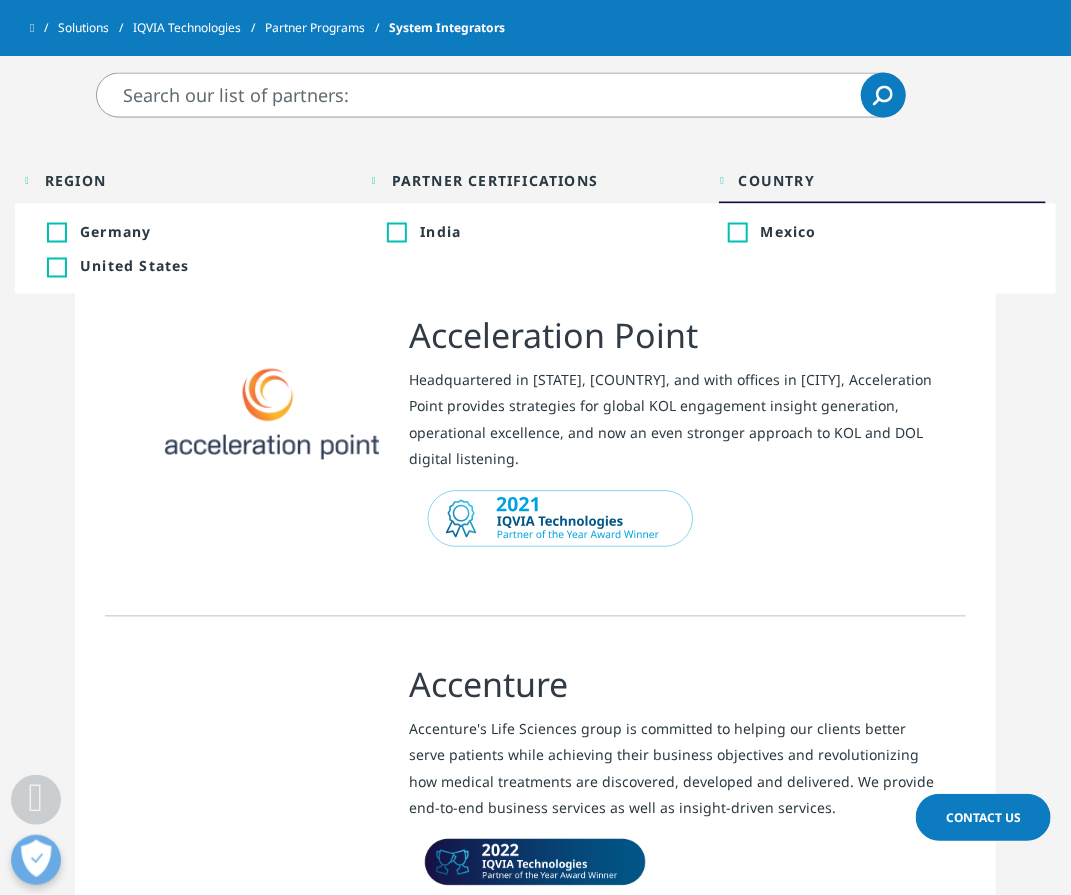 click on "Country" at bounding box center (777, 180) 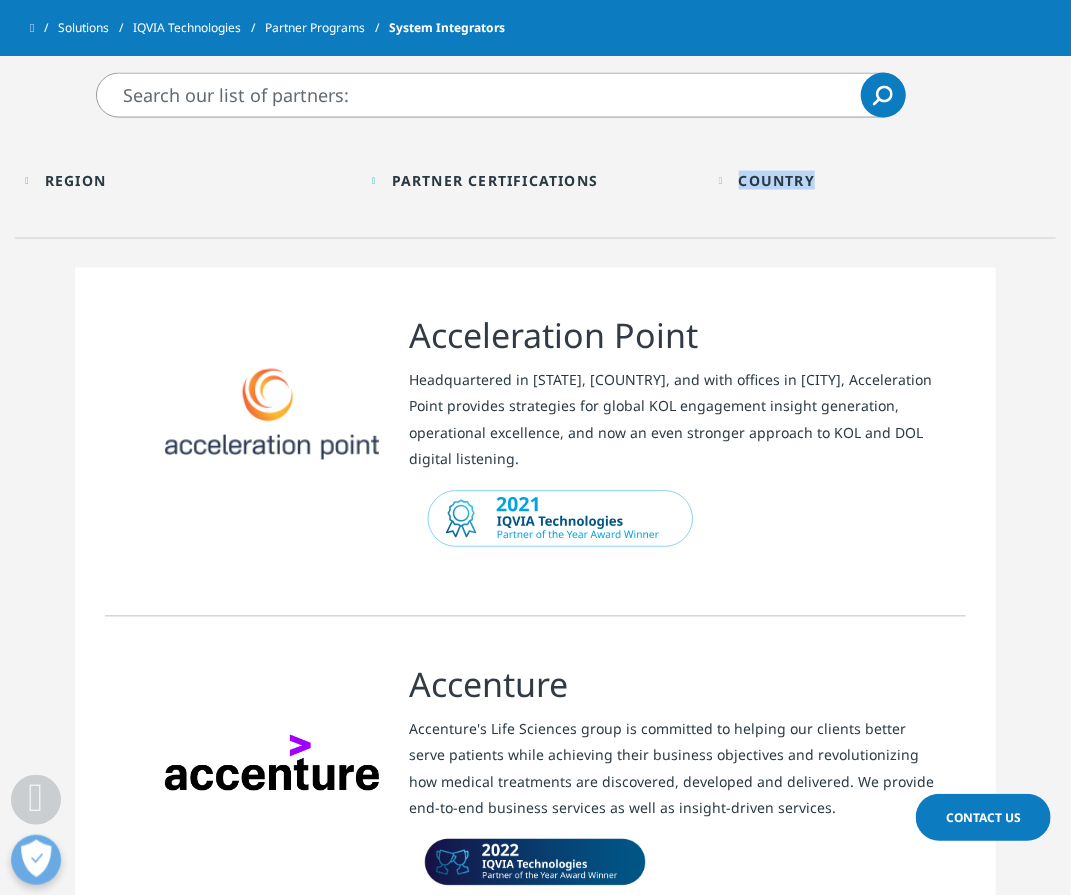 click on "Country" at bounding box center (777, 180) 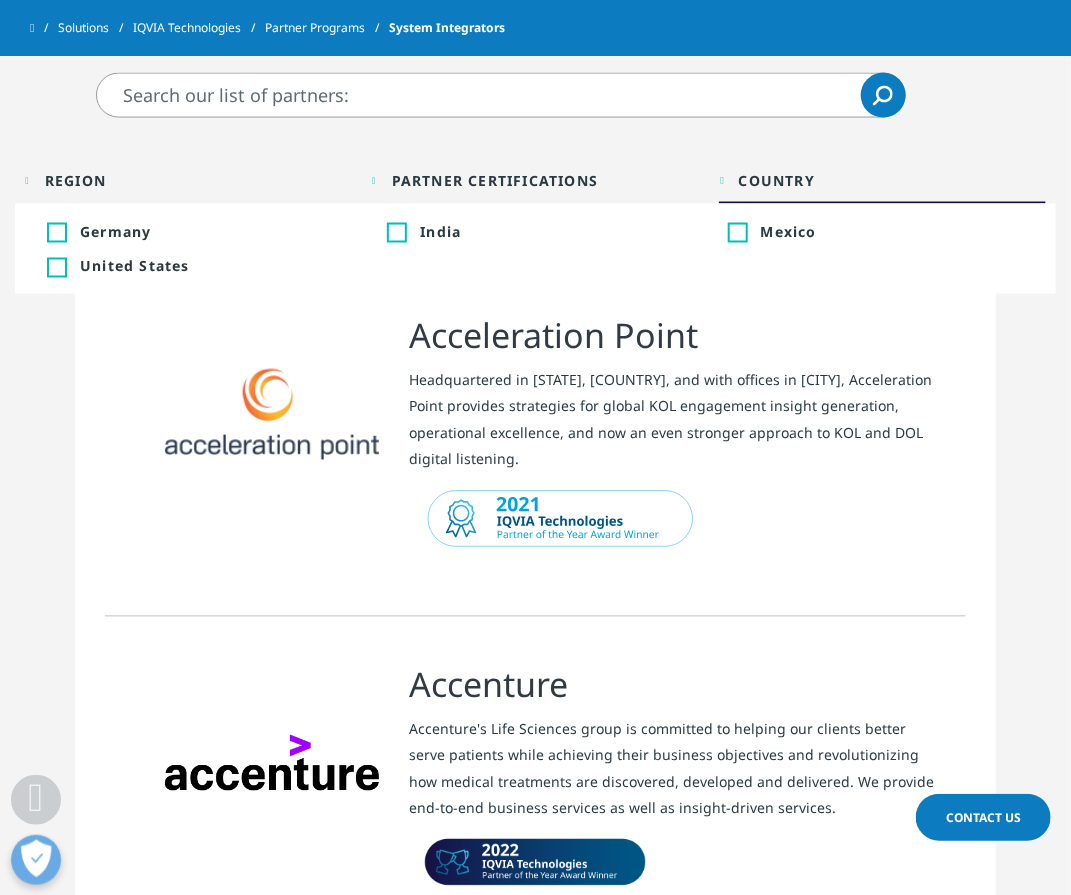 click on "United States" at bounding box center (211, 266) 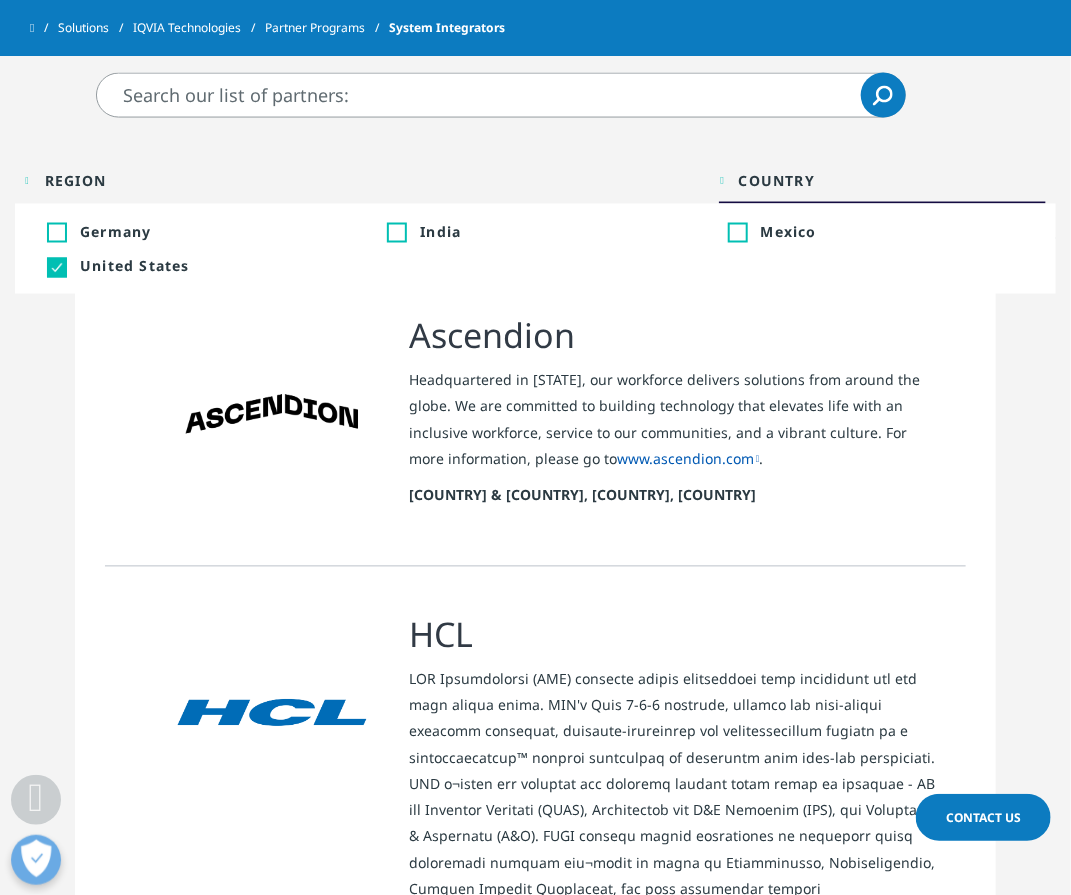 click on "Region Loading Clear Or/And Operator Toggle US & Canada 3 Toggle
Partner Certifications Loading Clear Or/And Operator
Country Loading Clear Or/And Operator Toggle Germany +2 Toggle Toggle India +1 Toggle Toggle Mexico 1 Toggle Toggle United States 3 Toggle" at bounding box center [535, 185] 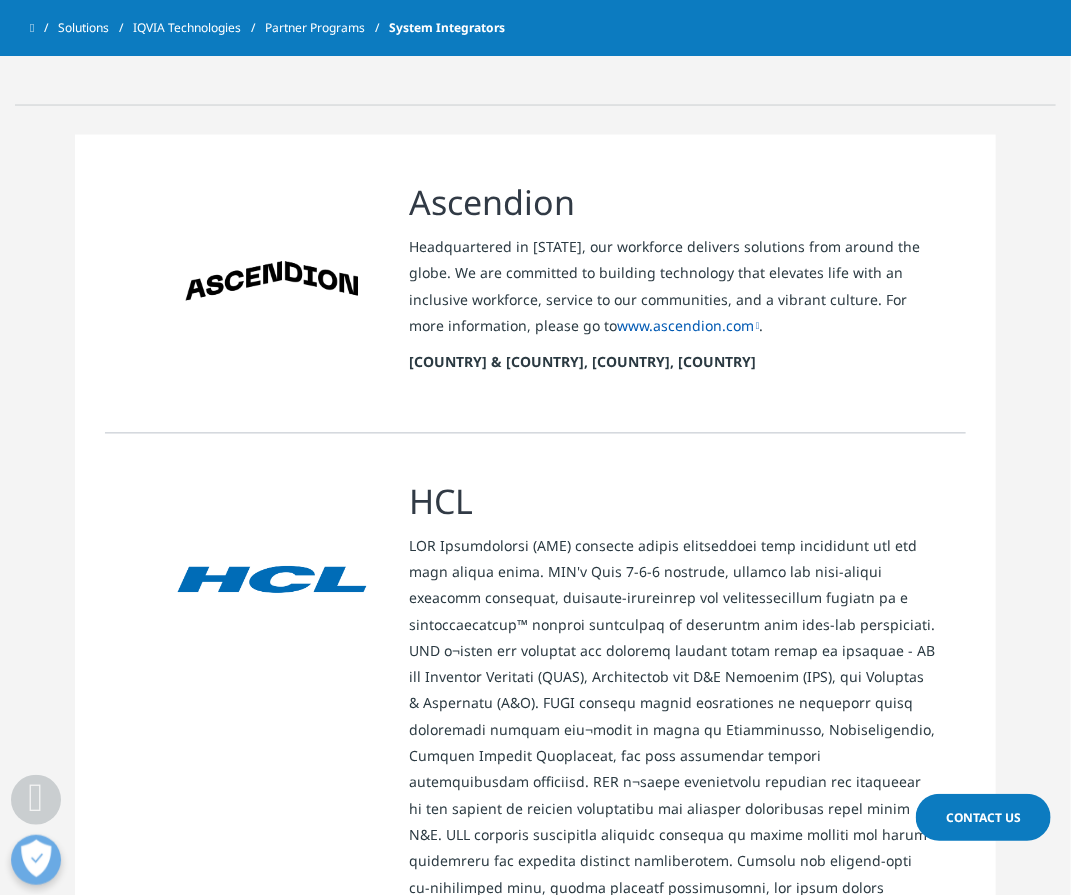 scroll, scrollTop: 1061, scrollLeft: 0, axis: vertical 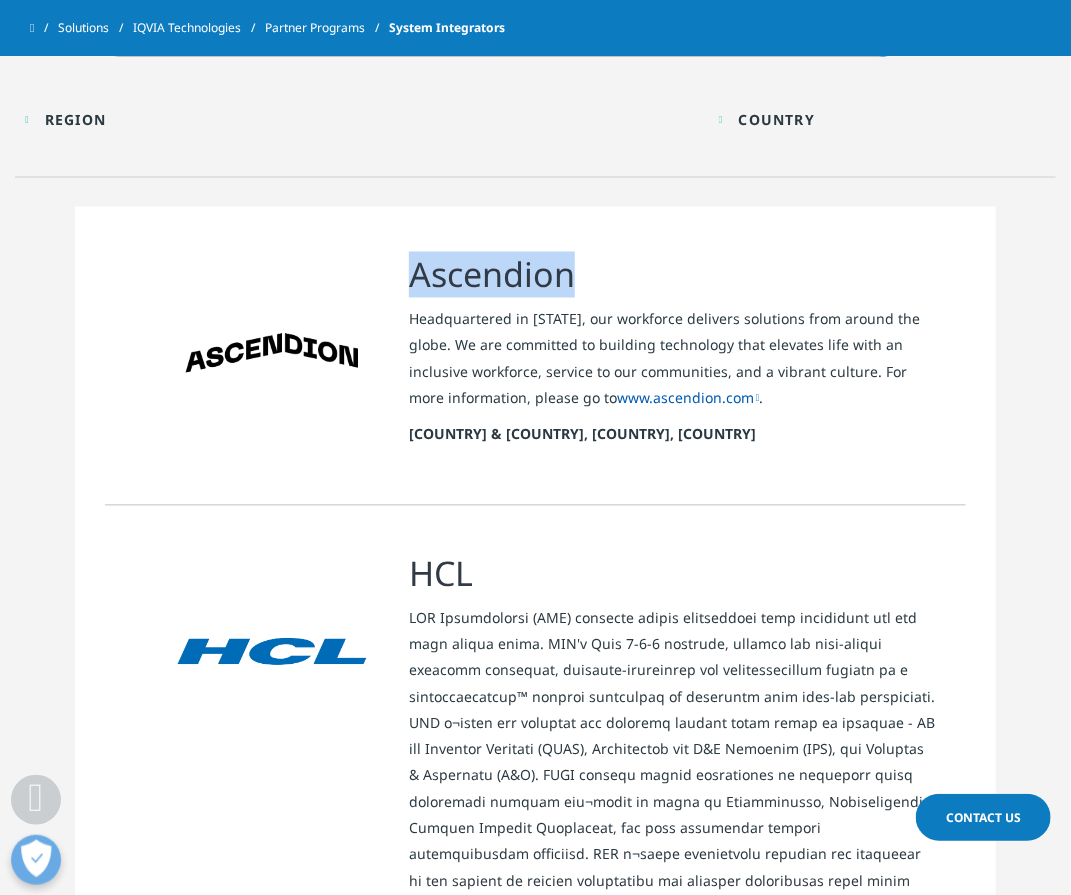 drag, startPoint x: 600, startPoint y: 272, endPoint x: 381, endPoint y: 282, distance: 219.2282 